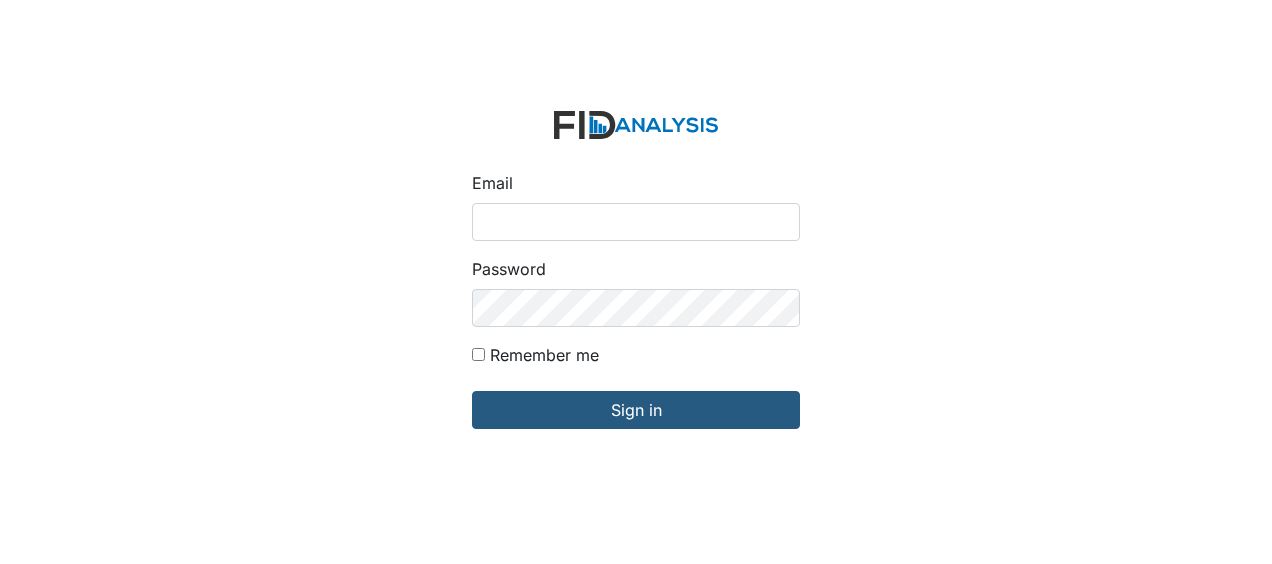 scroll, scrollTop: 0, scrollLeft: 0, axis: both 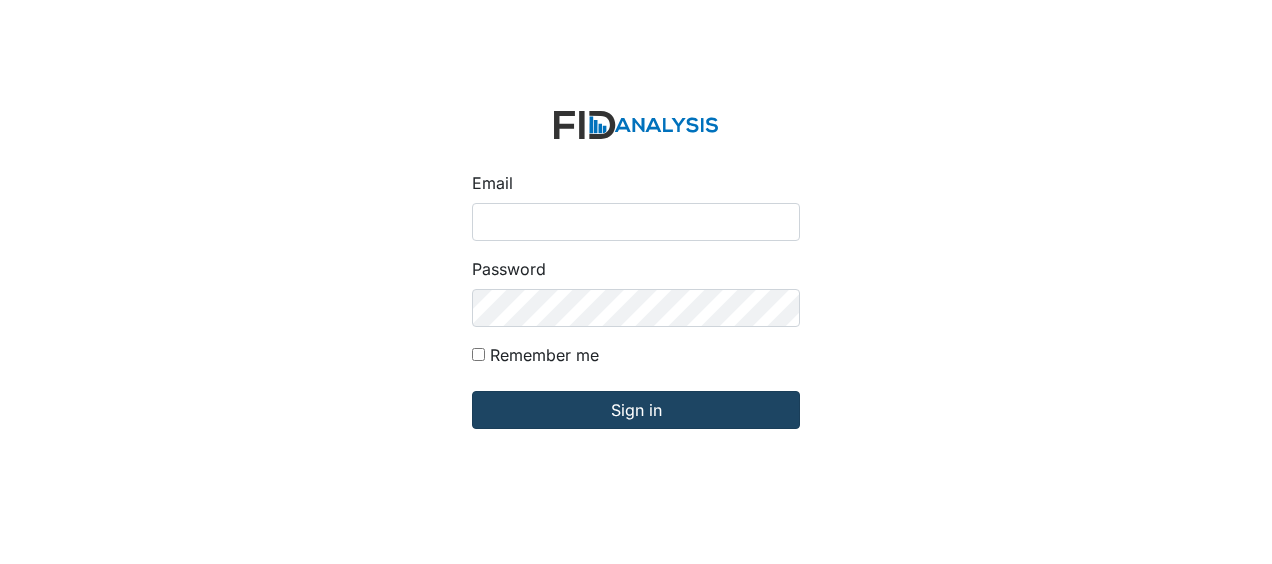 type on "[EMAIL_ADDRESS][DOMAIN_NAME]" 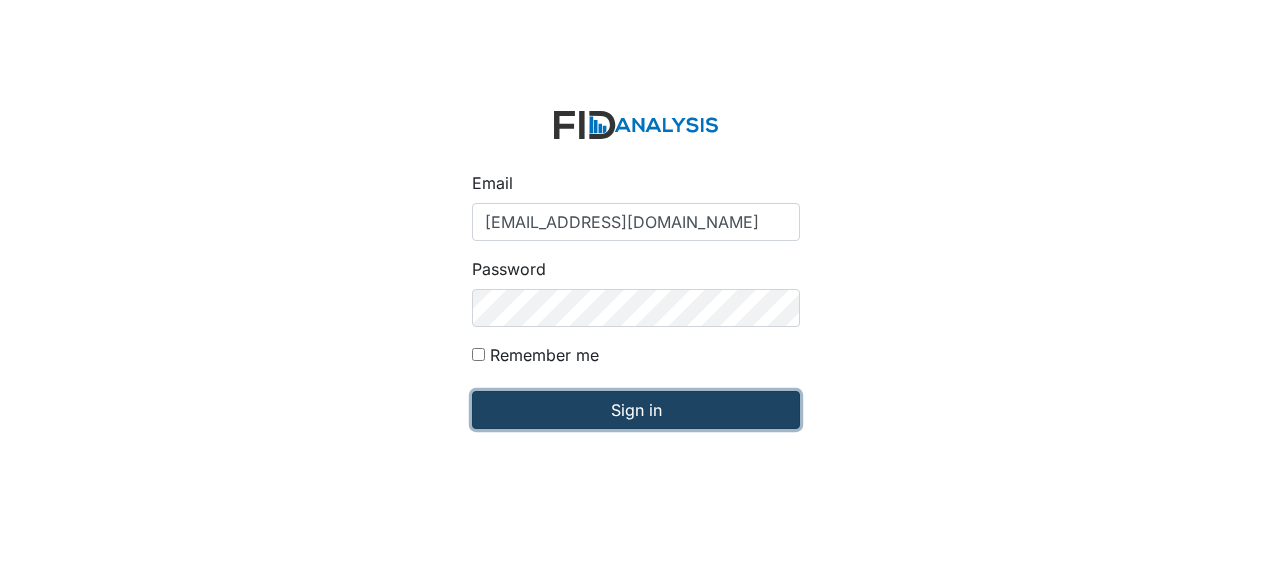 click on "Sign in" at bounding box center (636, 410) 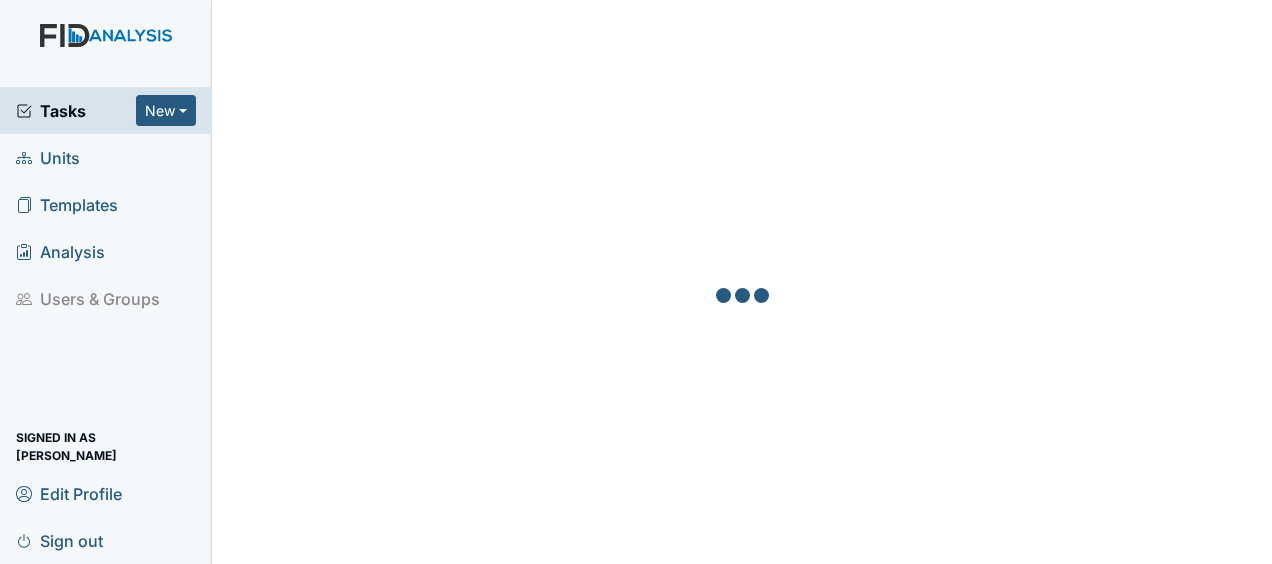 scroll, scrollTop: 0, scrollLeft: 0, axis: both 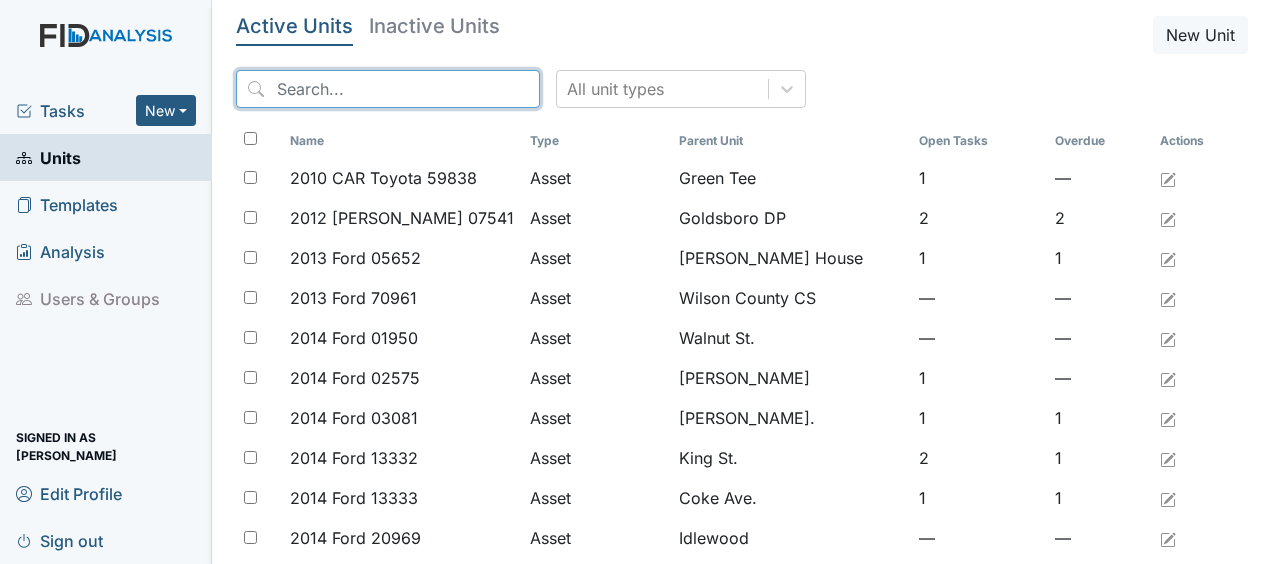 click at bounding box center [388, 89] 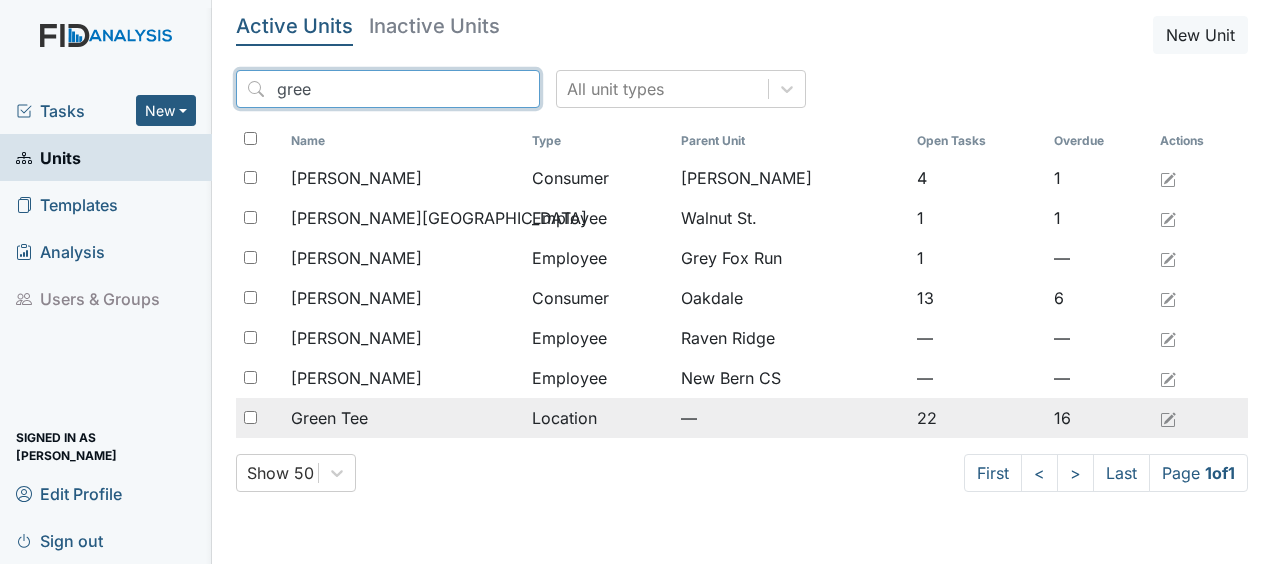 type on "gree" 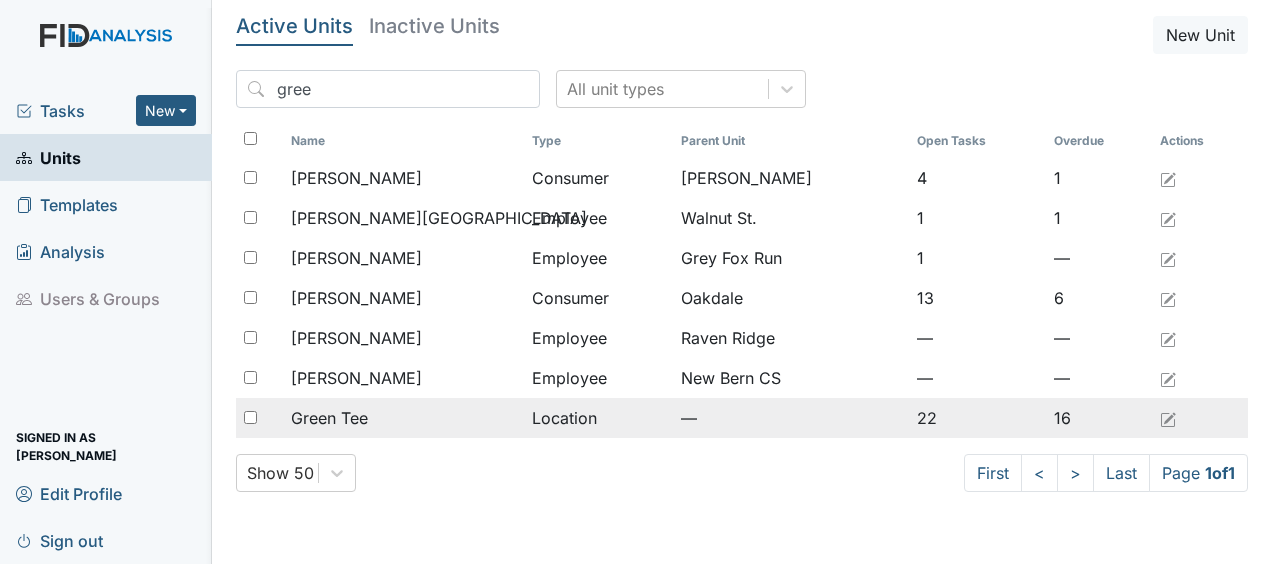 click on "Green Tee" at bounding box center (329, 418) 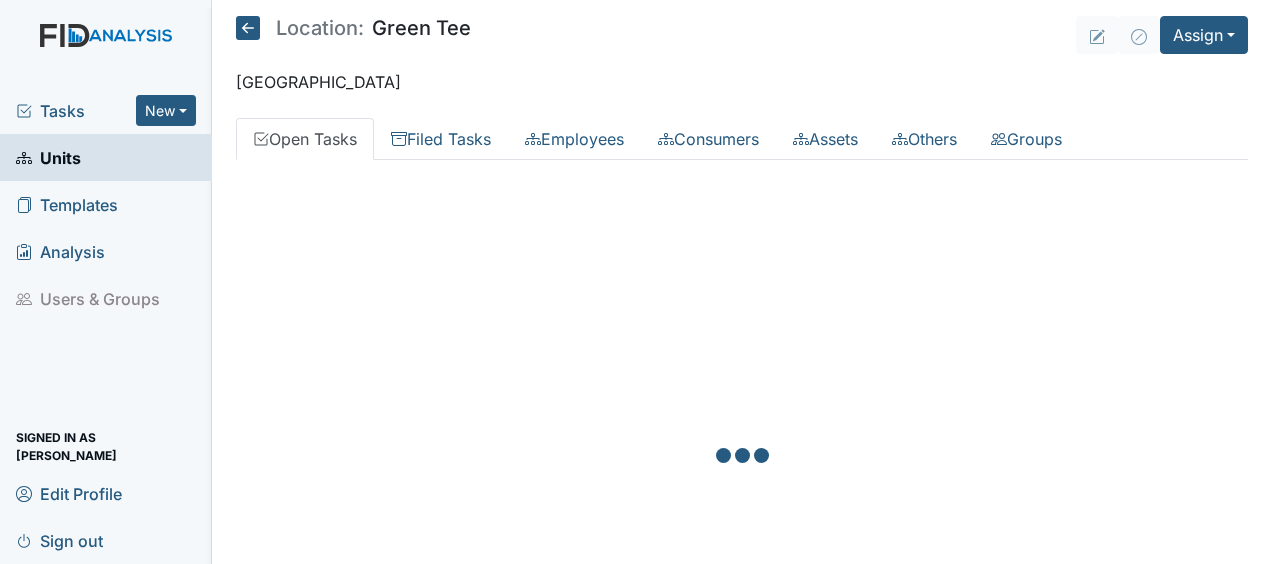 scroll, scrollTop: 0, scrollLeft: 0, axis: both 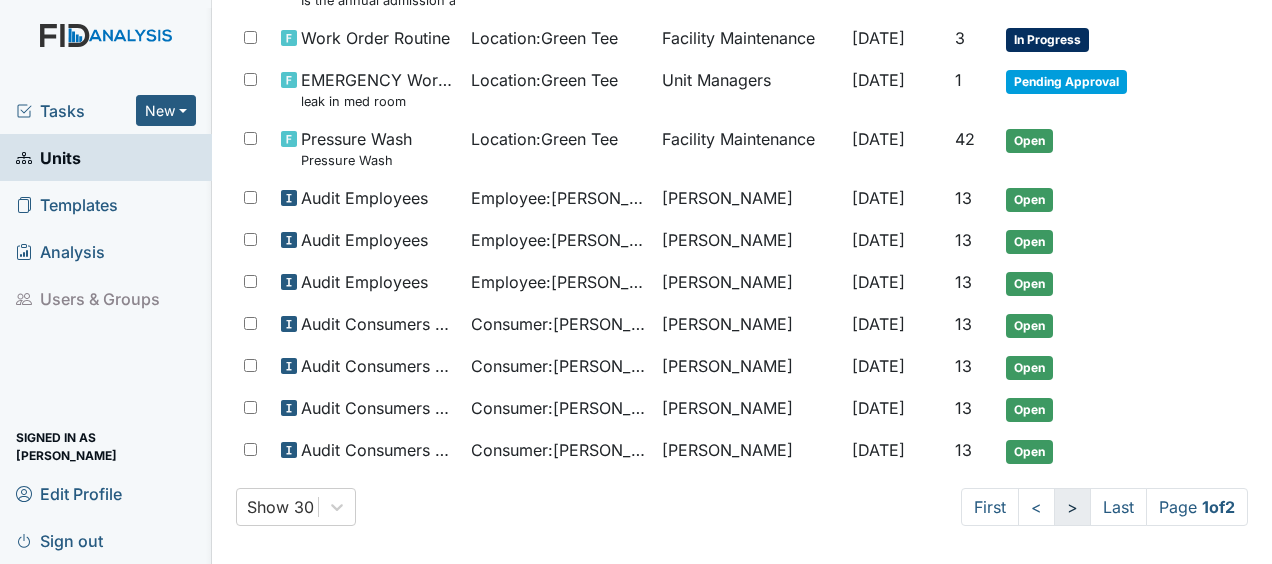 click on ">" at bounding box center [1072, 507] 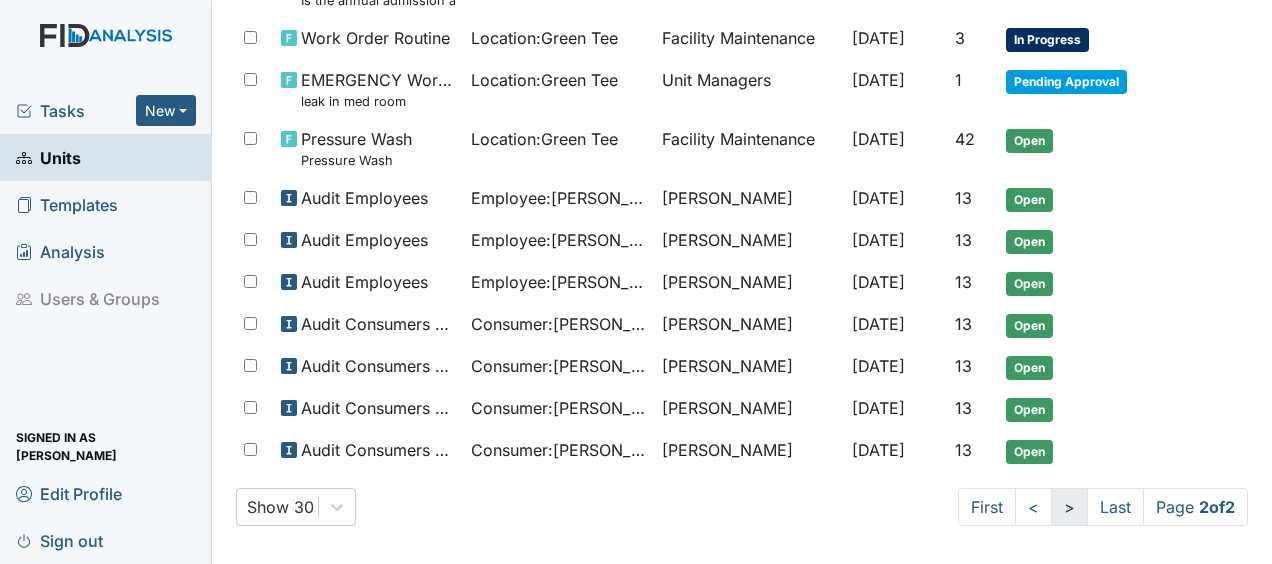scroll, scrollTop: 48, scrollLeft: 0, axis: vertical 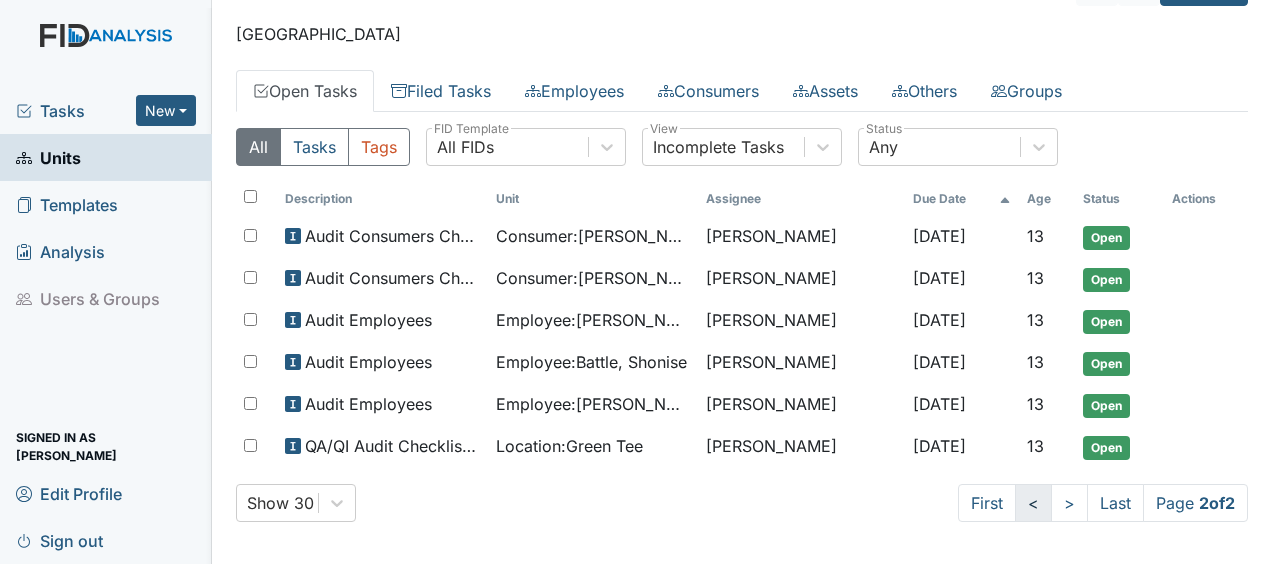 click on "<" at bounding box center [1033, 503] 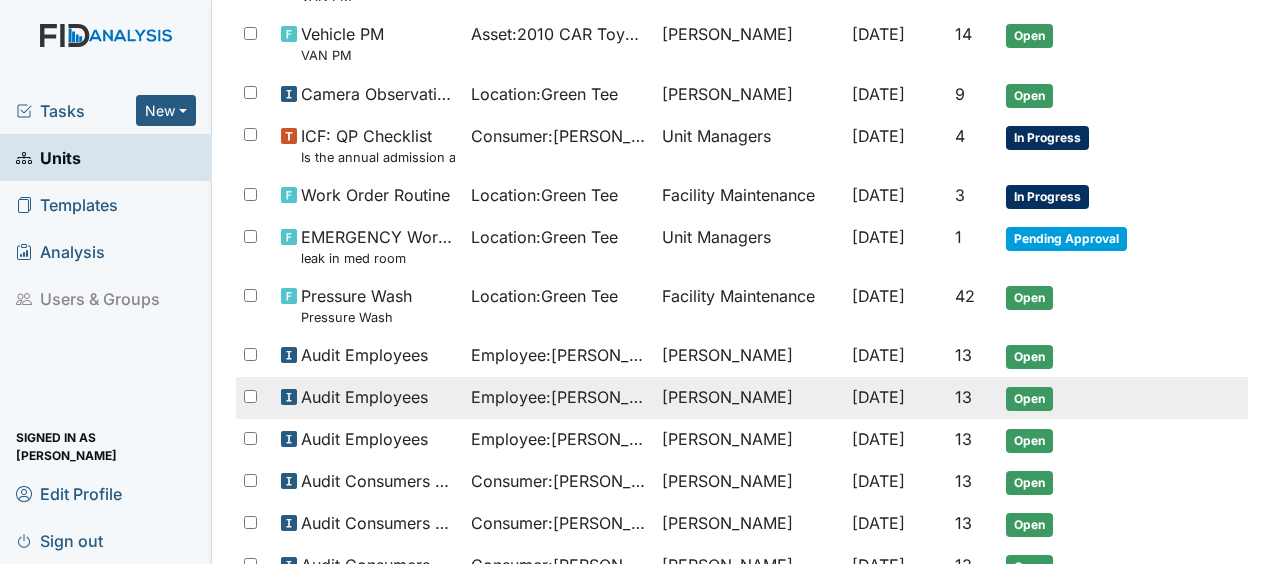 scroll, scrollTop: 1186, scrollLeft: 0, axis: vertical 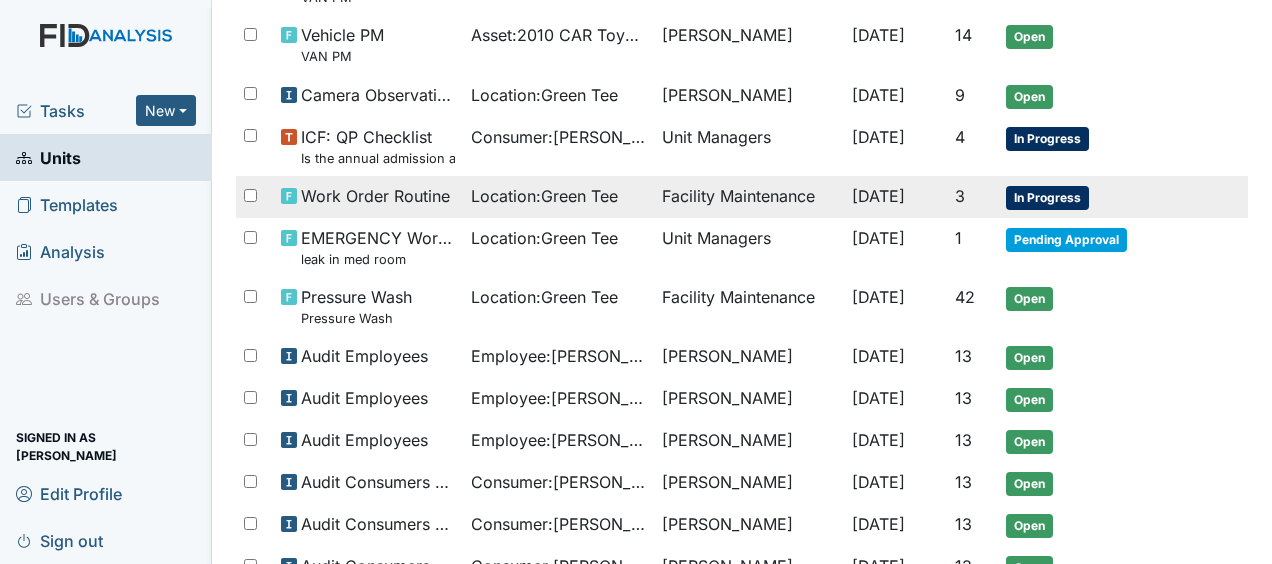 click on "Location :  Green Tee" at bounding box center [544, 196] 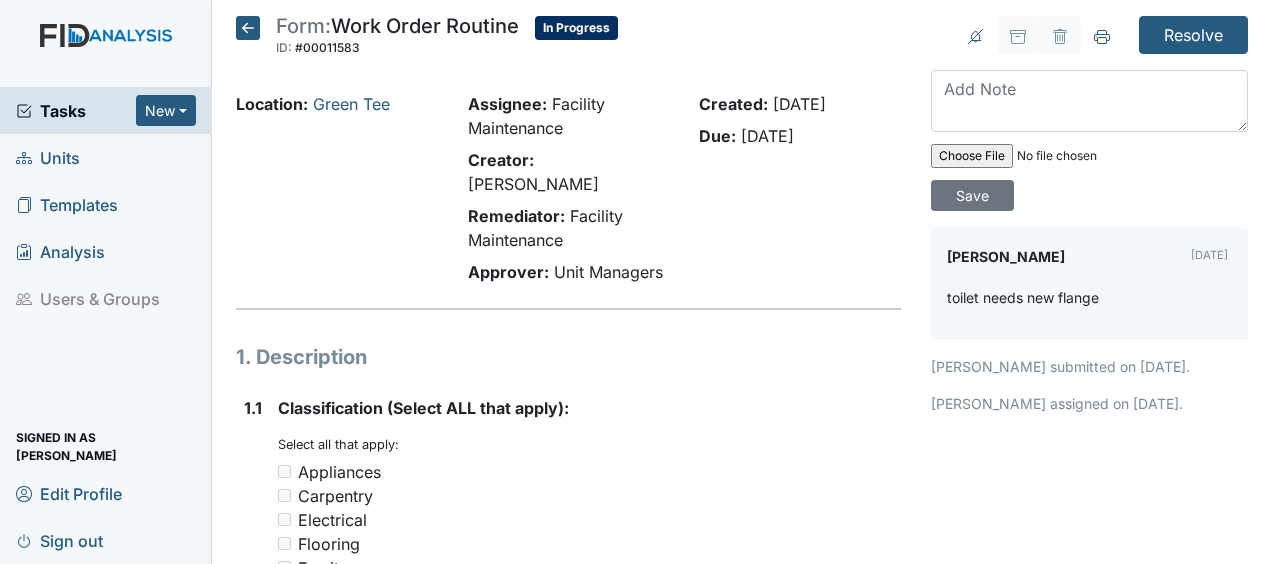 scroll, scrollTop: 0, scrollLeft: 0, axis: both 